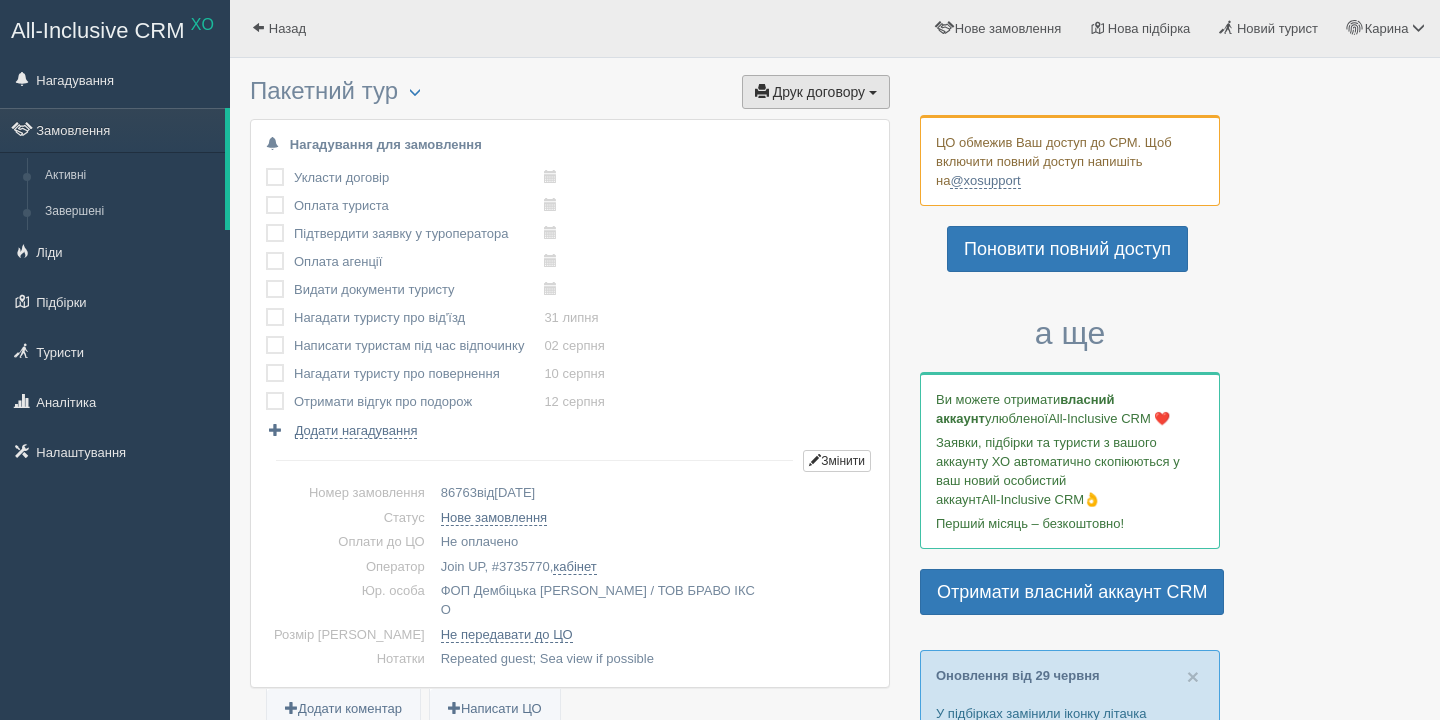scroll, scrollTop: 0, scrollLeft: 0, axis: both 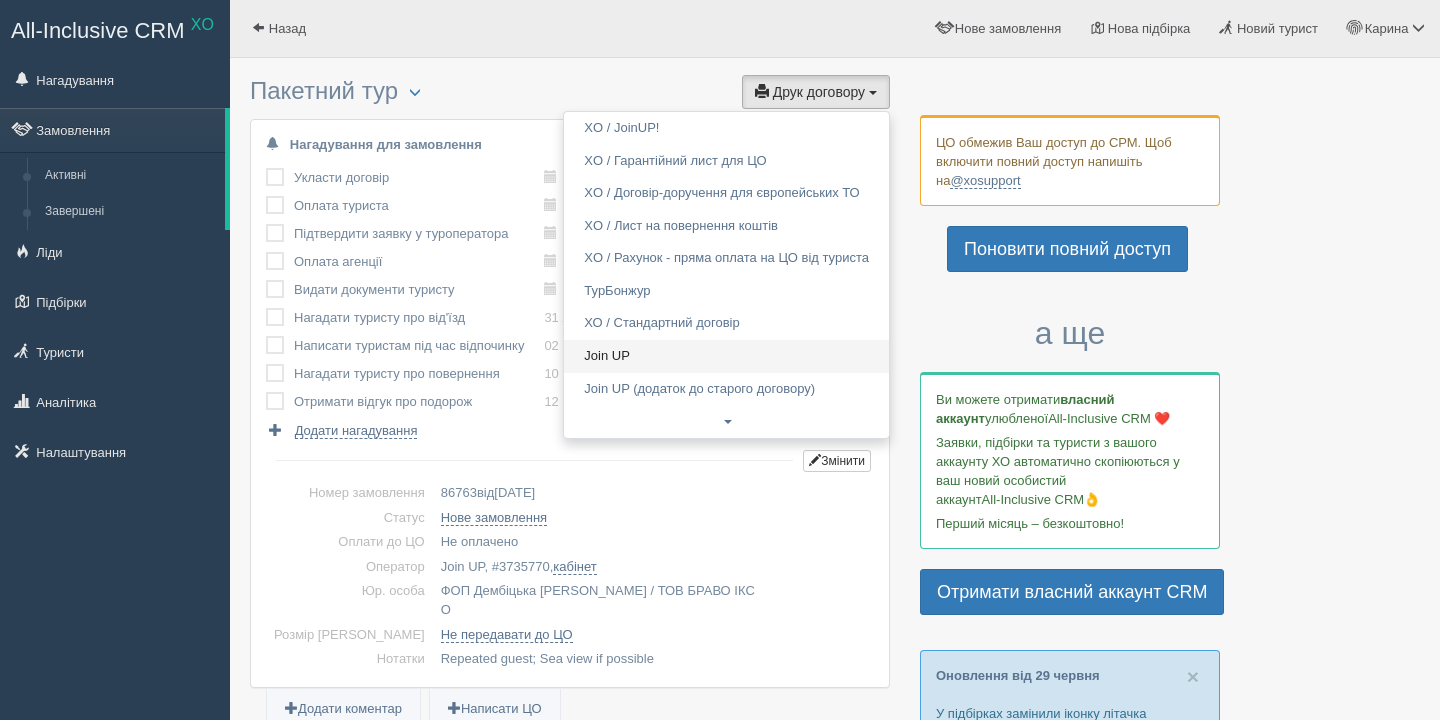 click on "Join UP" at bounding box center [726, 356] 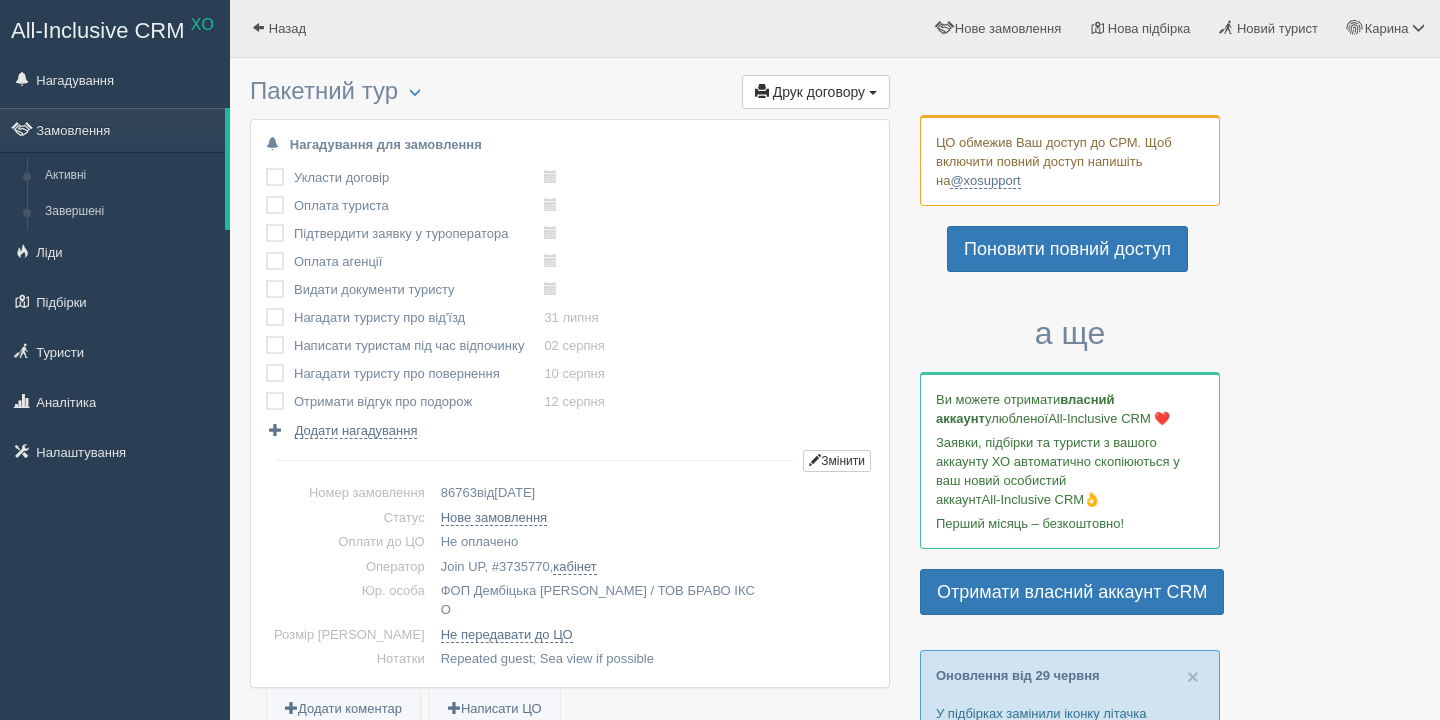 scroll, scrollTop: 950, scrollLeft: 0, axis: vertical 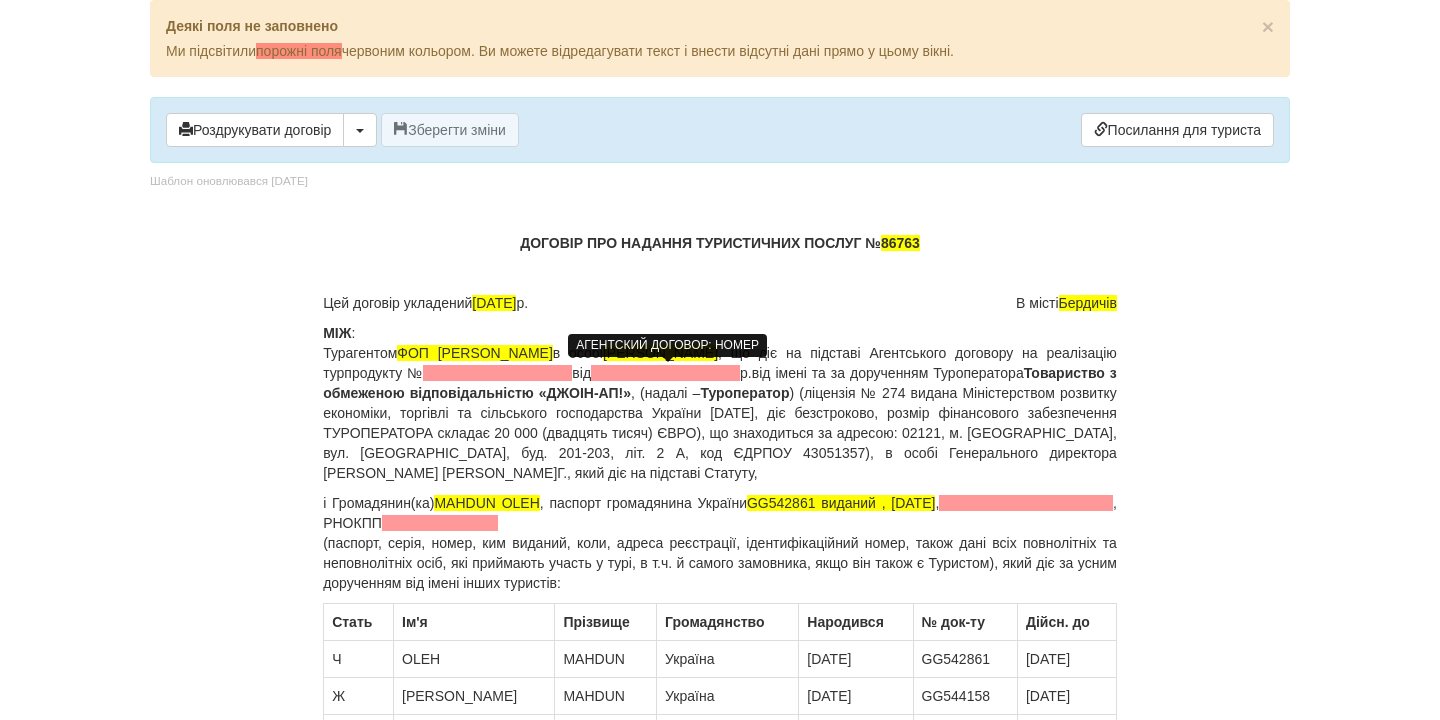 click at bounding box center [497, 373] 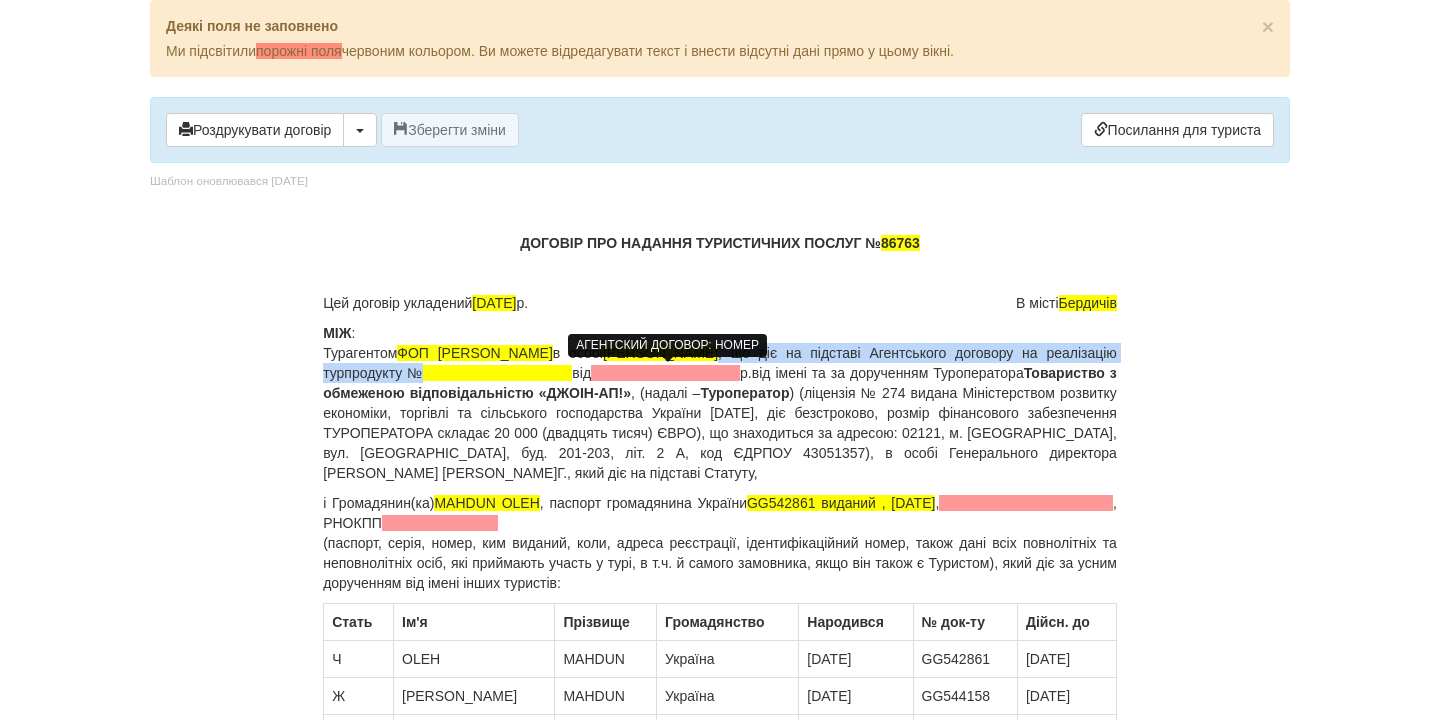 type 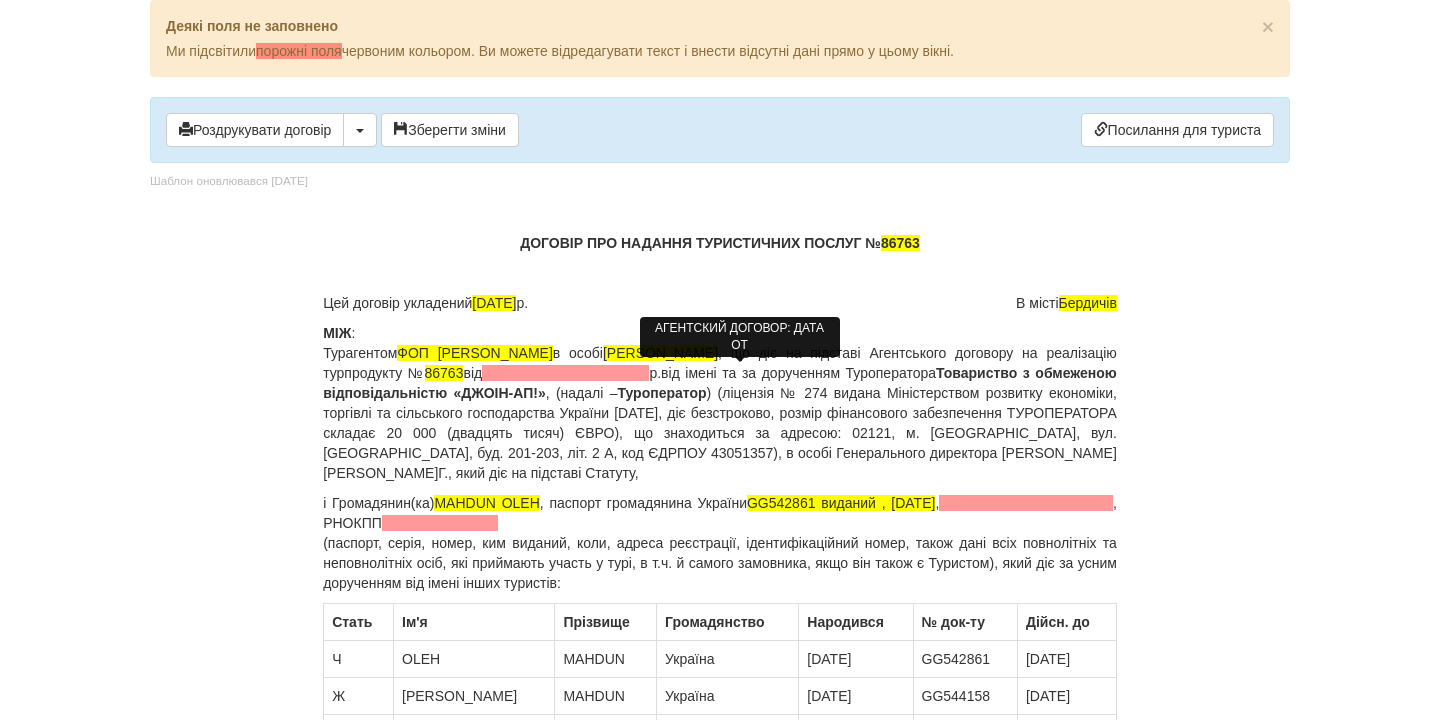 click at bounding box center (565, 373) 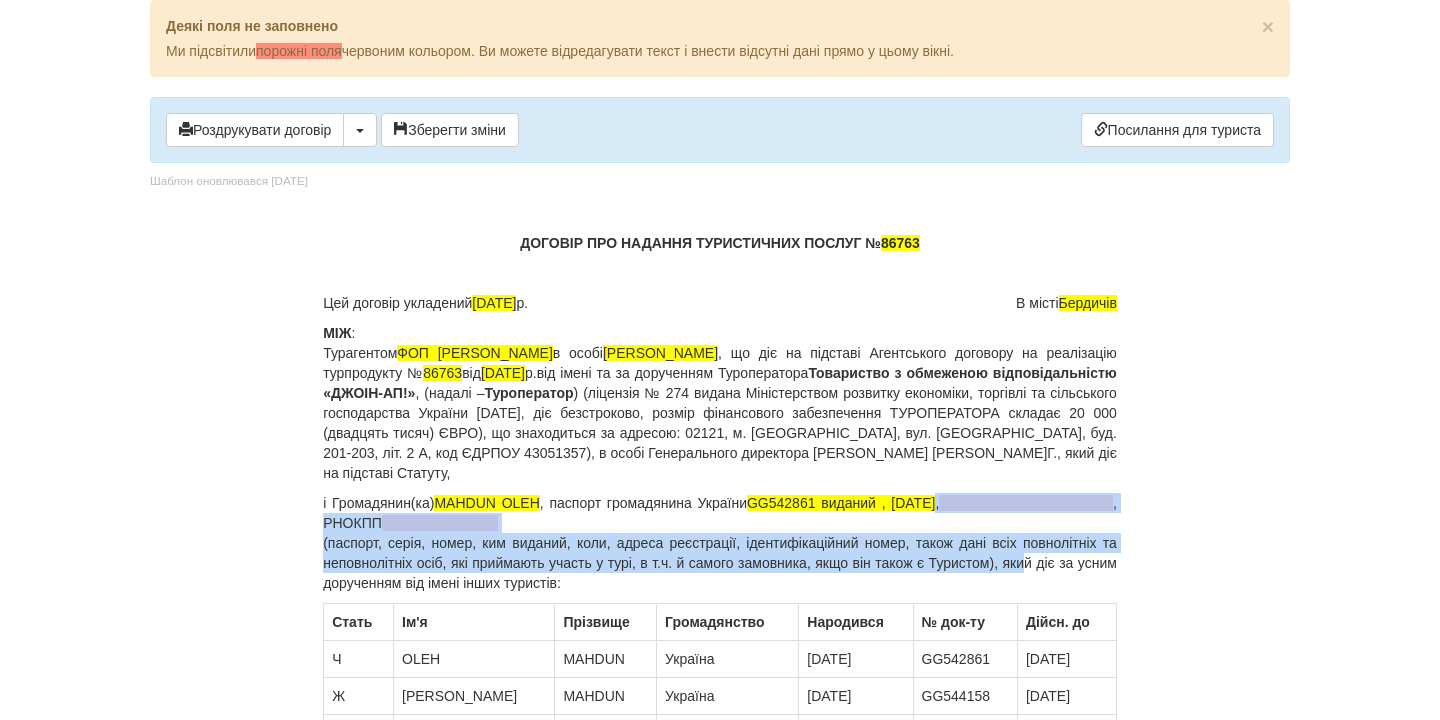 drag, startPoint x: 977, startPoint y: 506, endPoint x: 1050, endPoint y: 555, distance: 87.92042 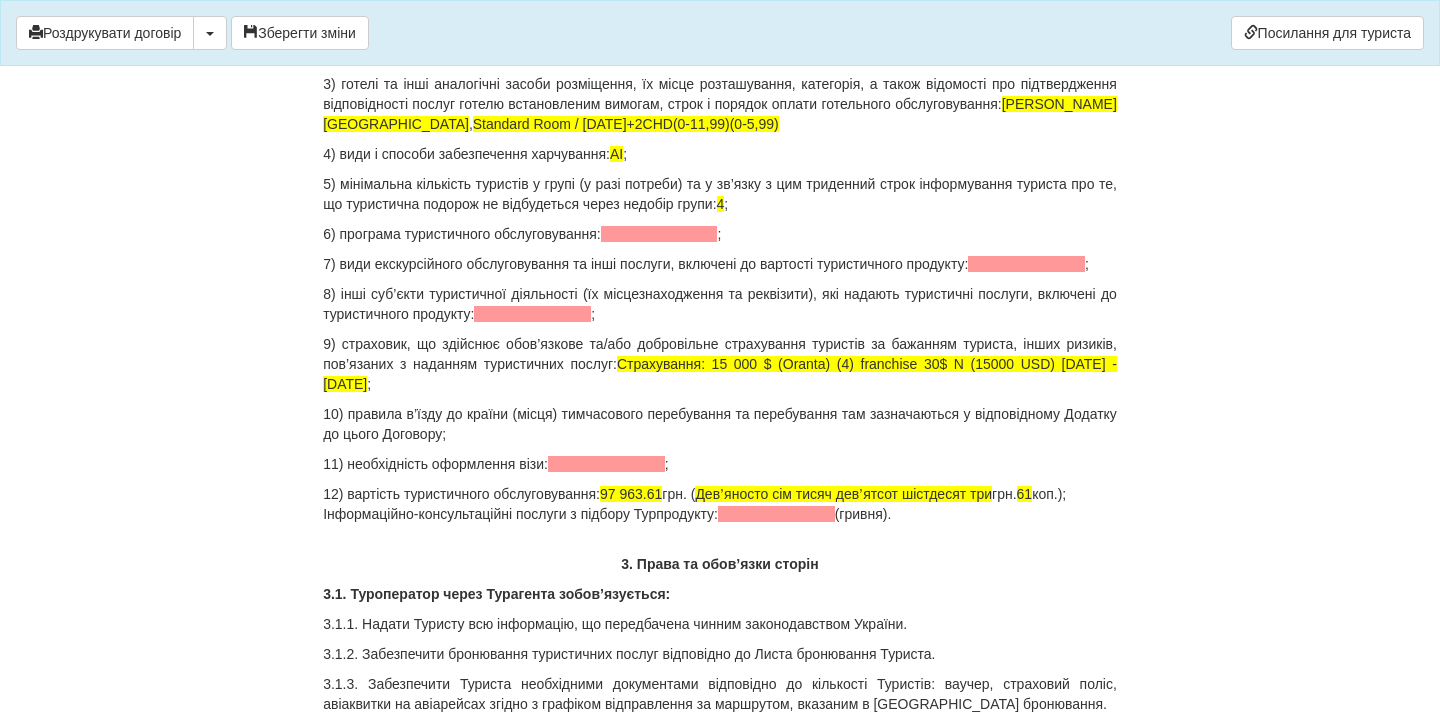 scroll, scrollTop: 2288, scrollLeft: 0, axis: vertical 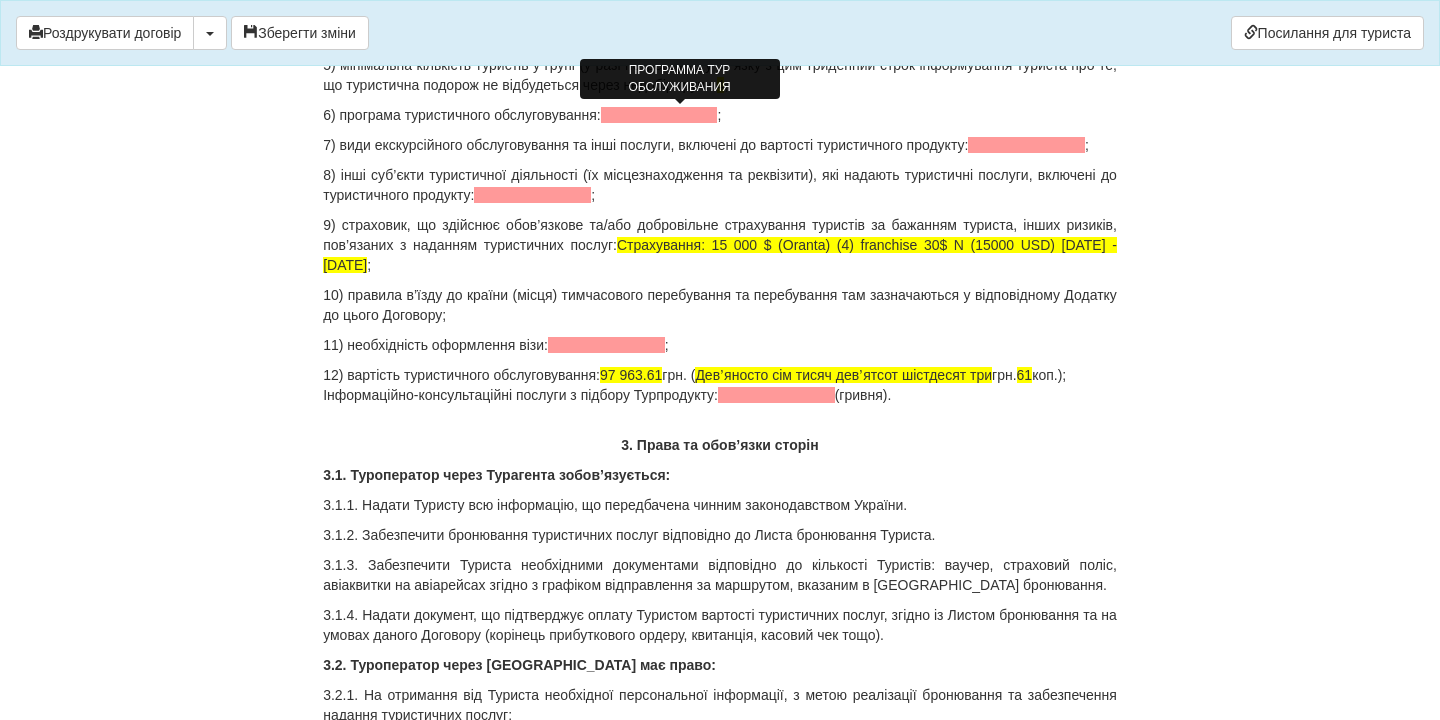 click at bounding box center (659, 115) 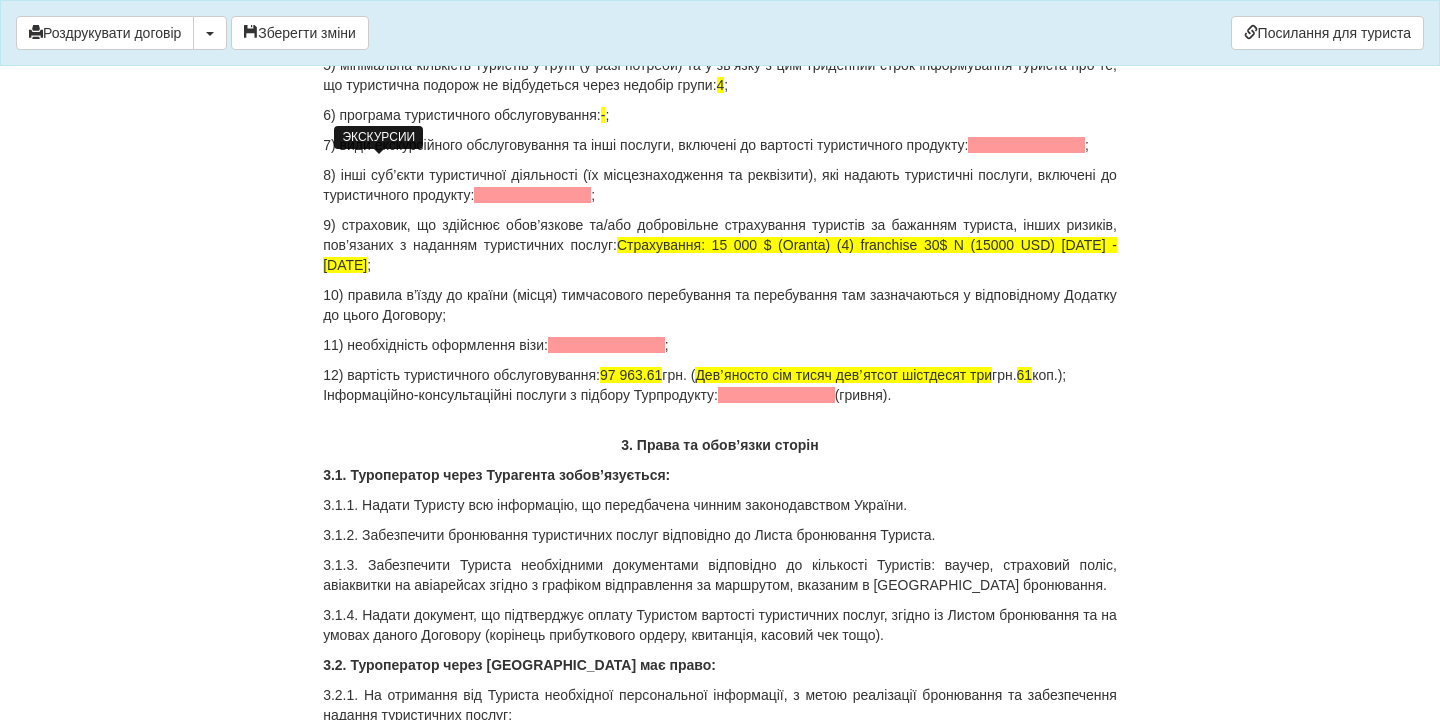 click at bounding box center (1026, 145) 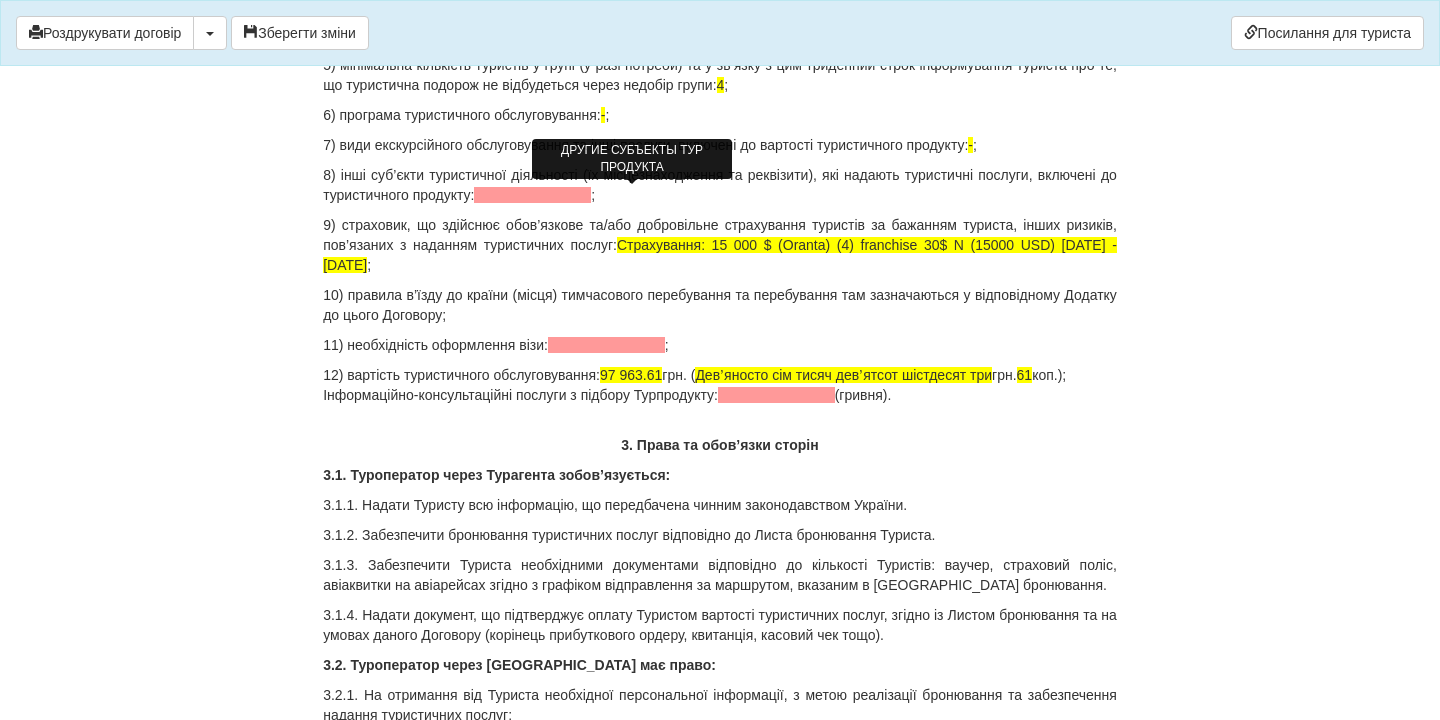click at bounding box center (532, 195) 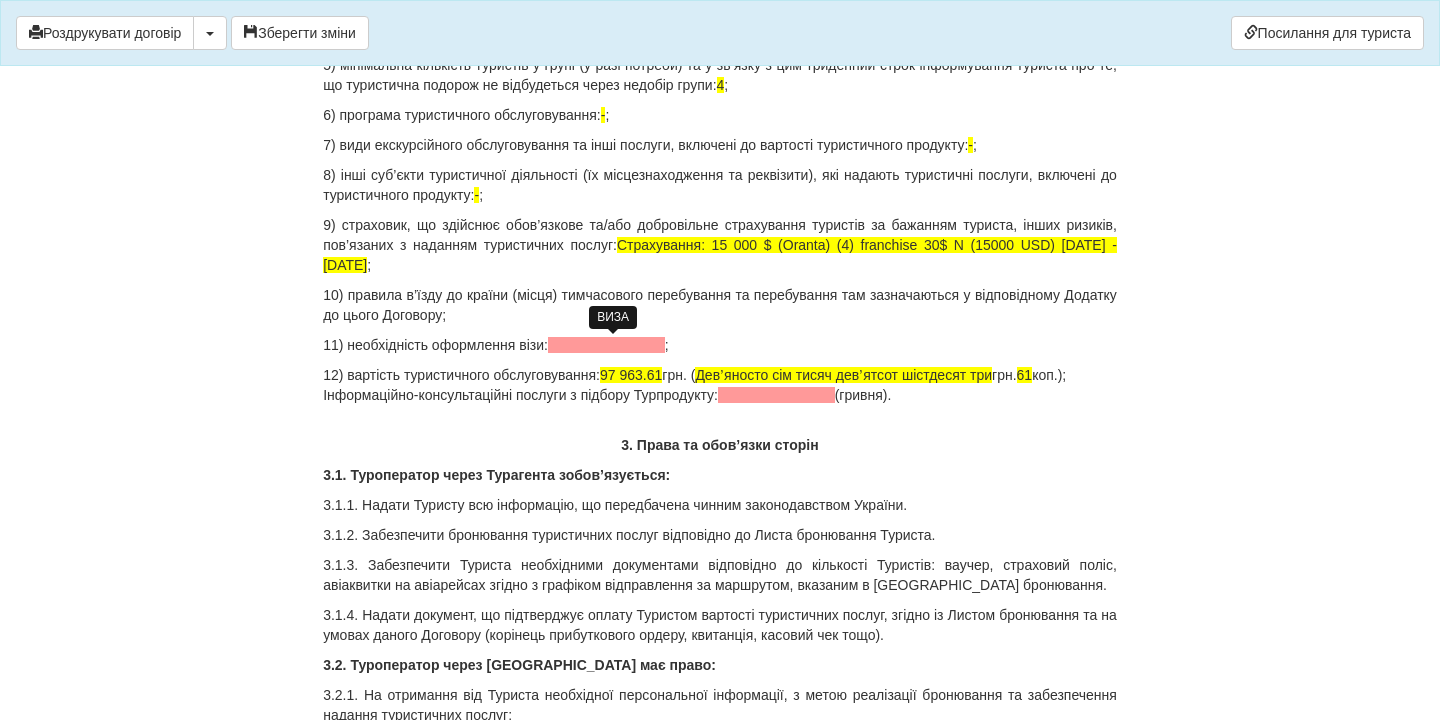 click at bounding box center (606, 345) 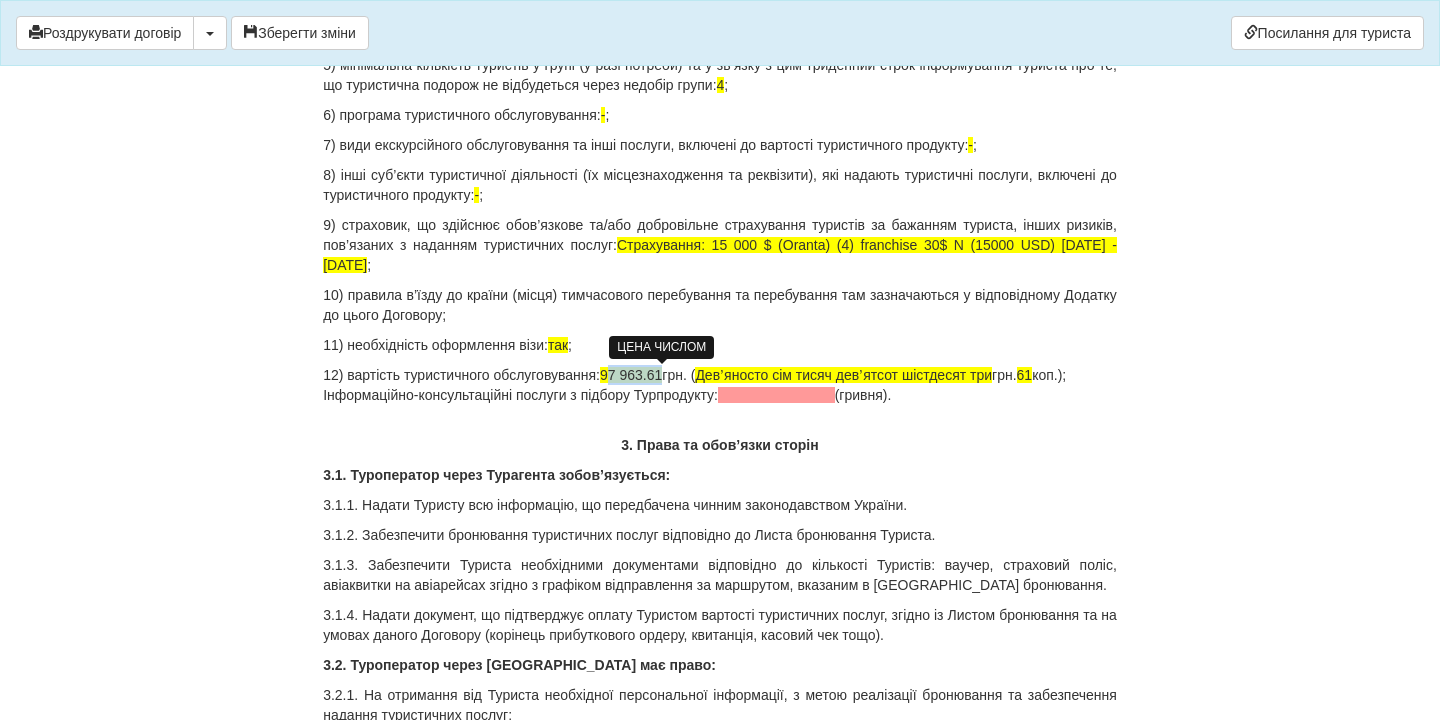 drag, startPoint x: 636, startPoint y: 373, endPoint x: 694, endPoint y: 375, distance: 58.034473 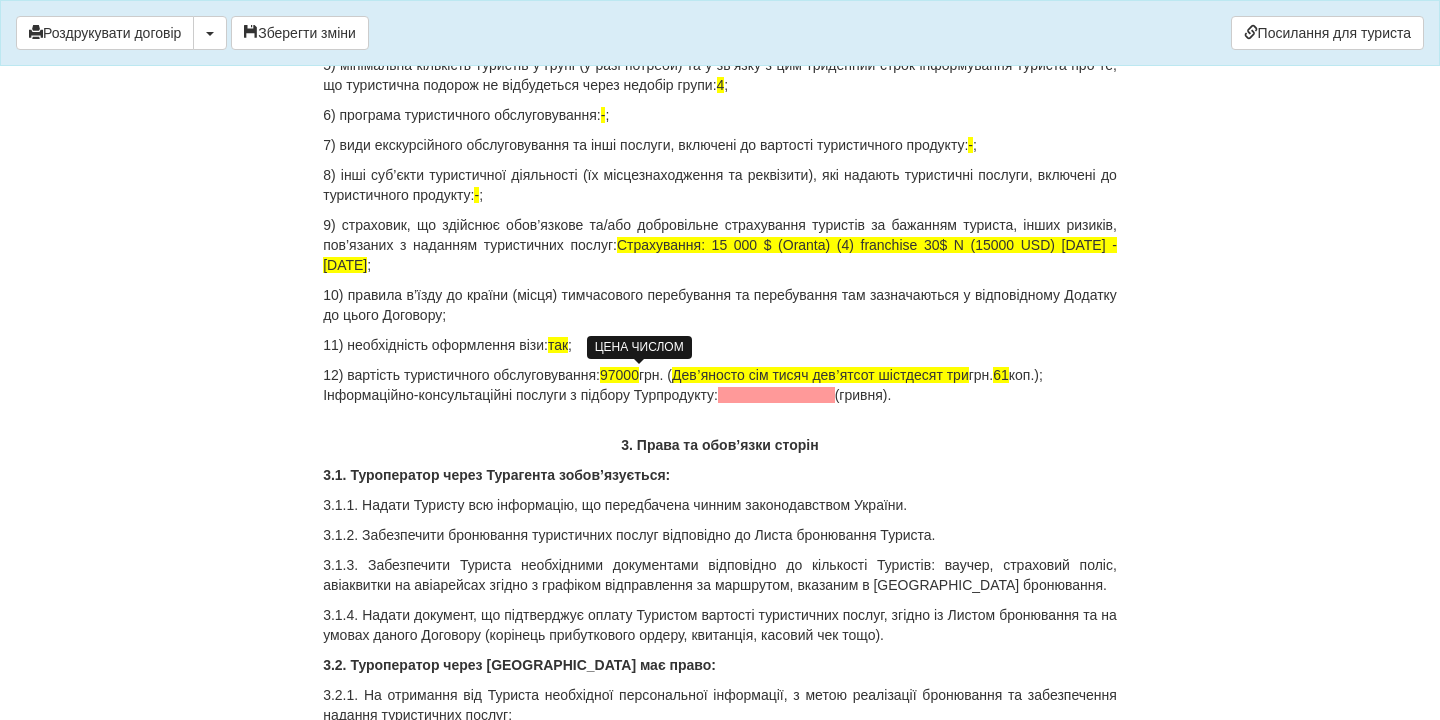 click on "97000" at bounding box center [619, 375] 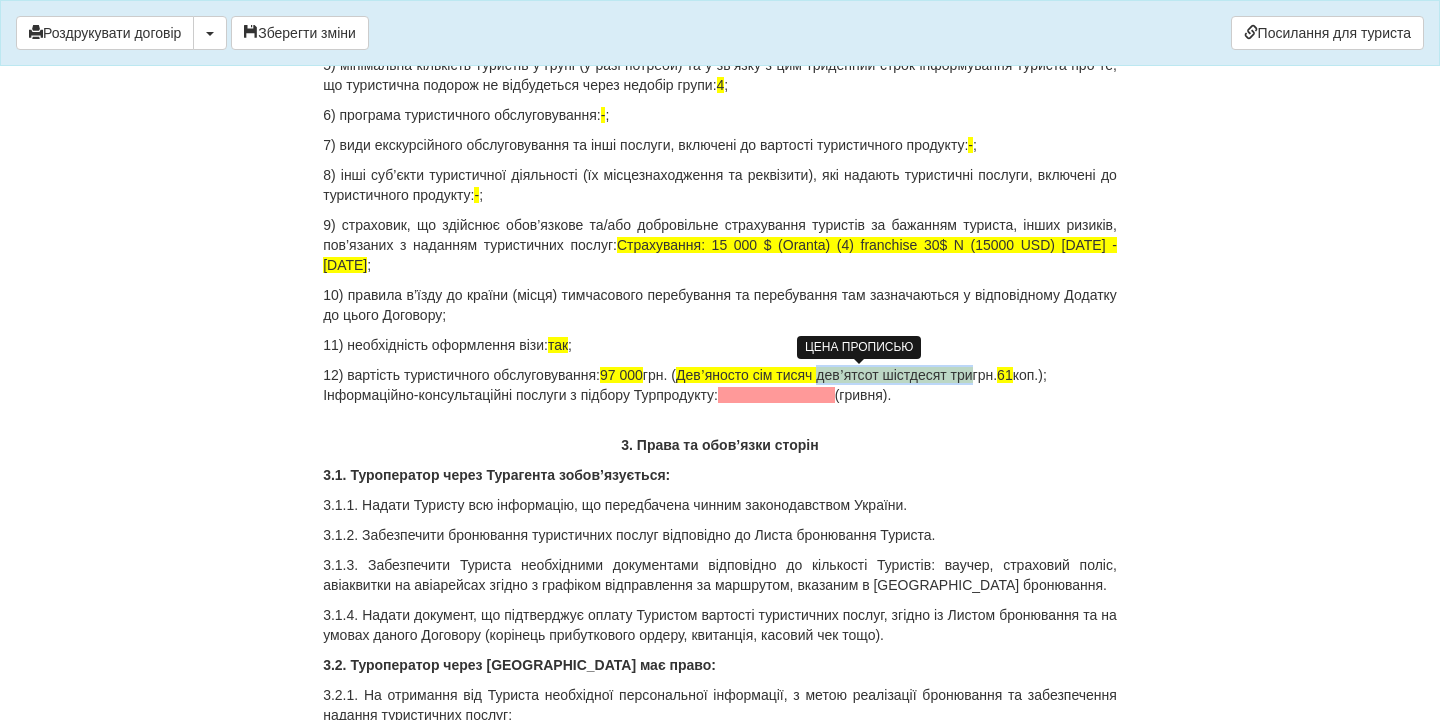 drag, startPoint x: 853, startPoint y: 377, endPoint x: 1010, endPoint y: 378, distance: 157.00319 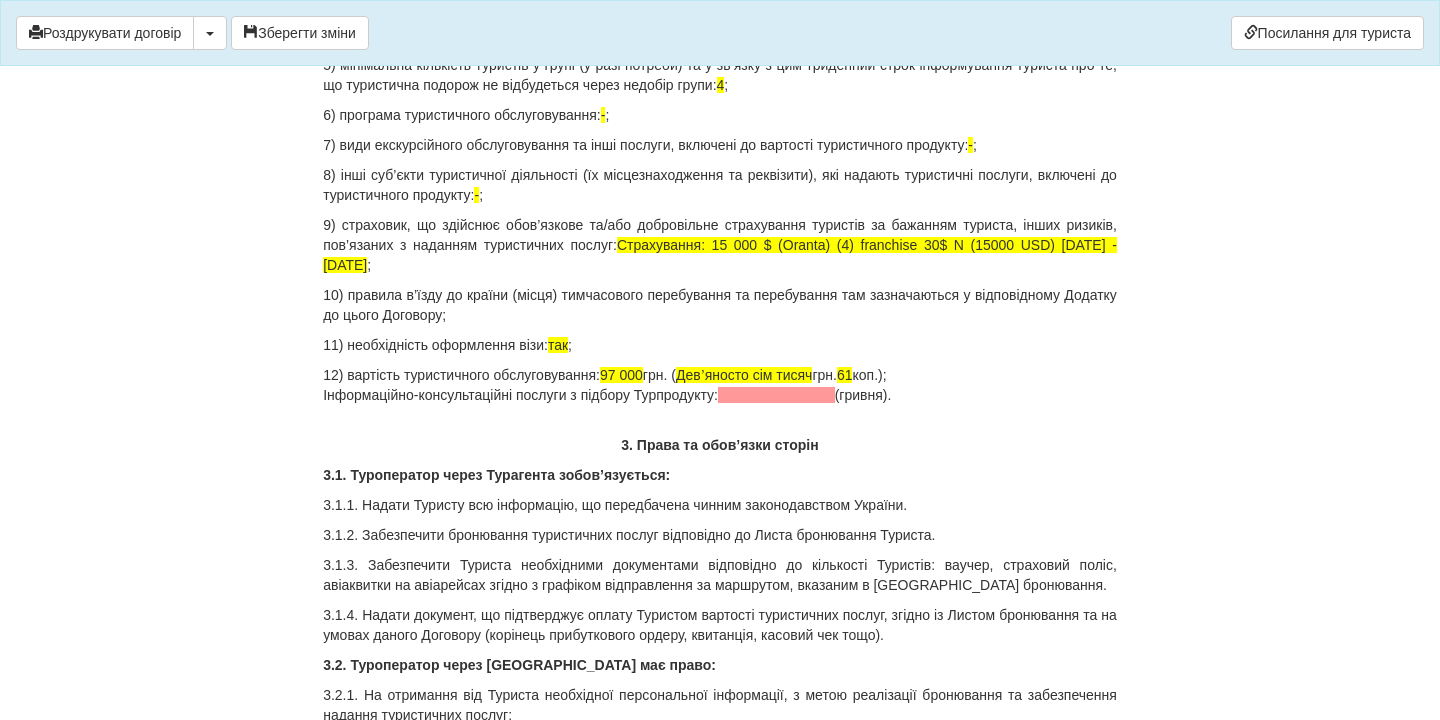 click on "61" at bounding box center (845, 375) 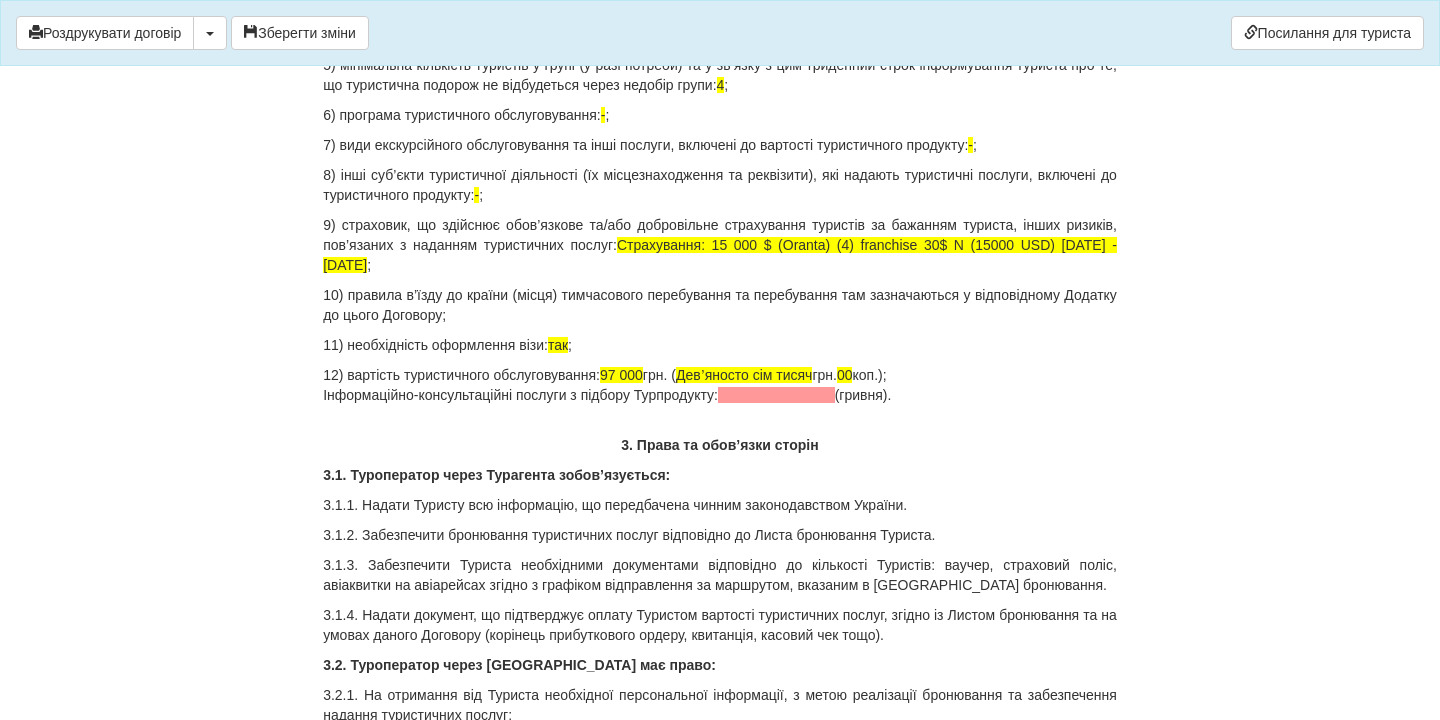 drag, startPoint x: 939, startPoint y: 393, endPoint x: 263, endPoint y: 391, distance: 676.0029 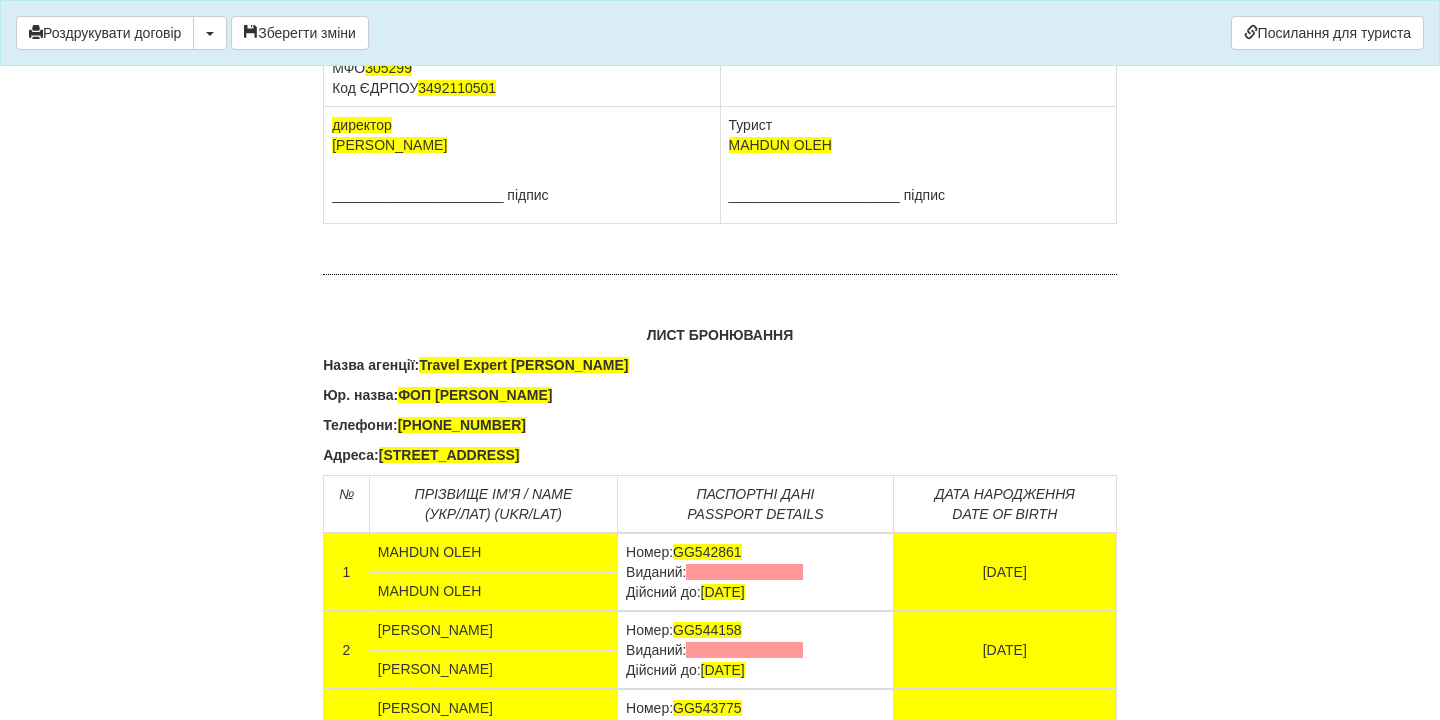 scroll, scrollTop: 12782, scrollLeft: 0, axis: vertical 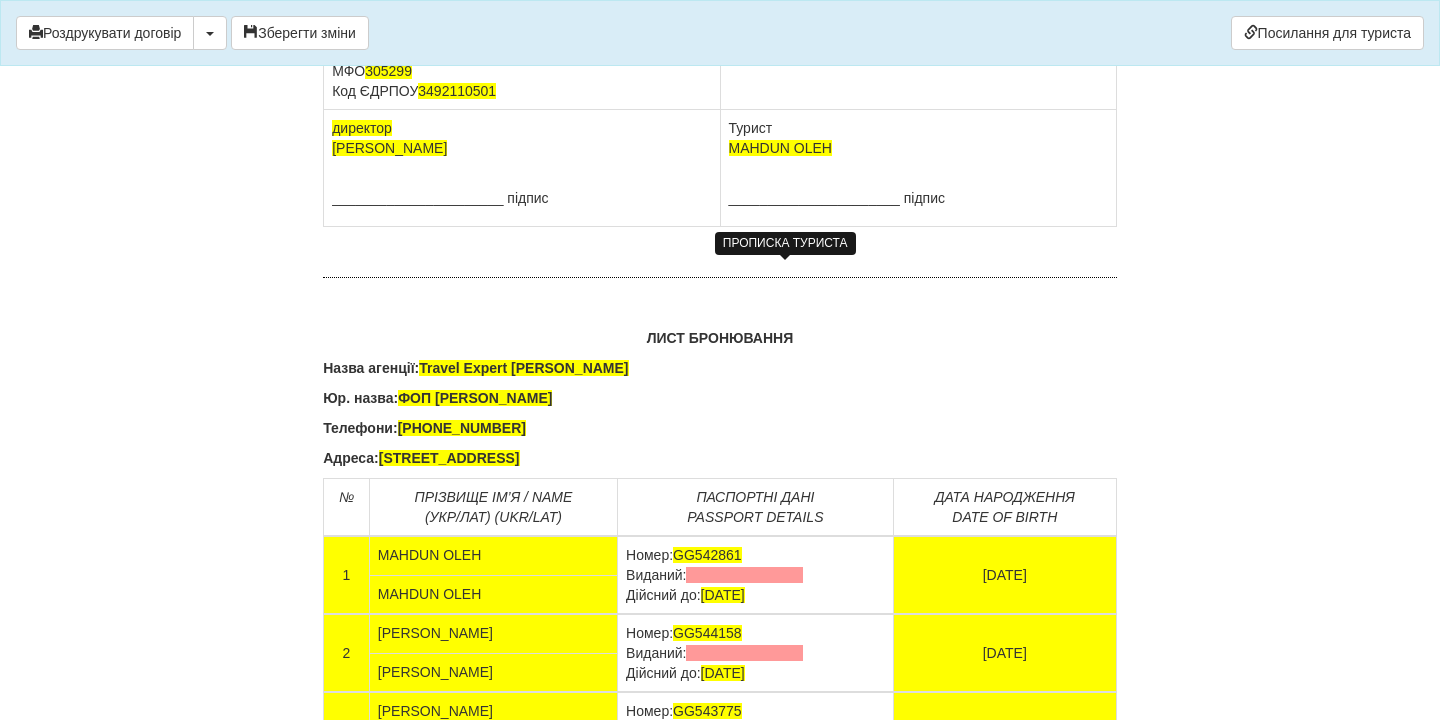 click at bounding box center (787, -89) 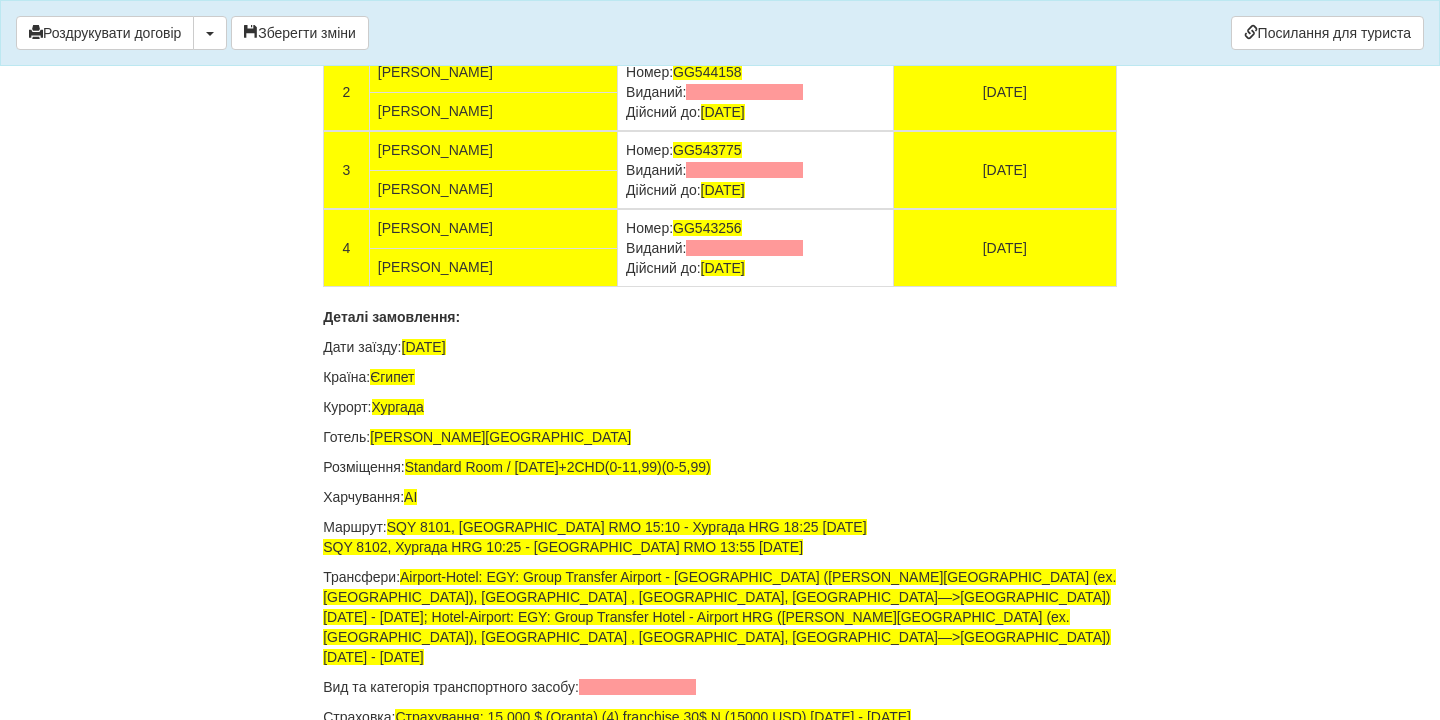 scroll, scrollTop: 13349, scrollLeft: 0, axis: vertical 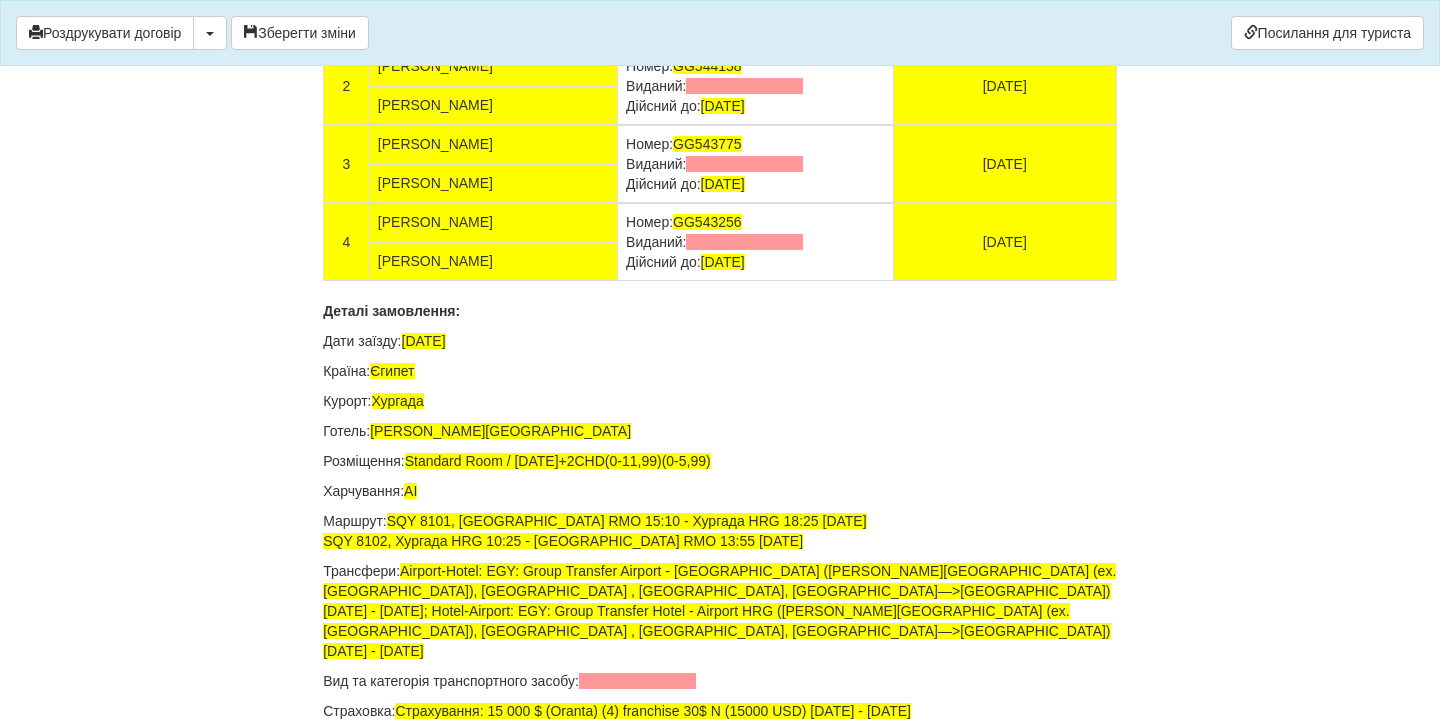 drag, startPoint x: 810, startPoint y: 368, endPoint x: 628, endPoint y: 364, distance: 182.04395 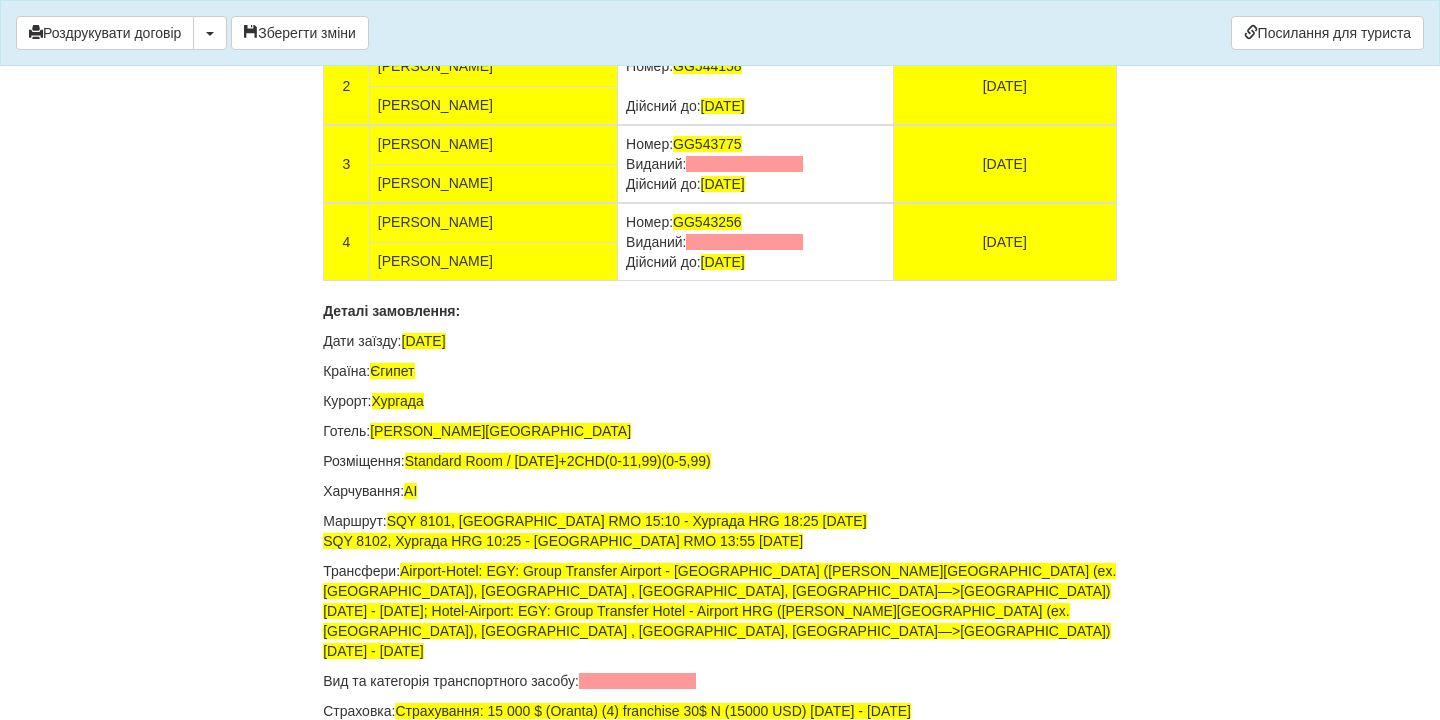 drag, startPoint x: 800, startPoint y: 523, endPoint x: 625, endPoint y: 524, distance: 175.00285 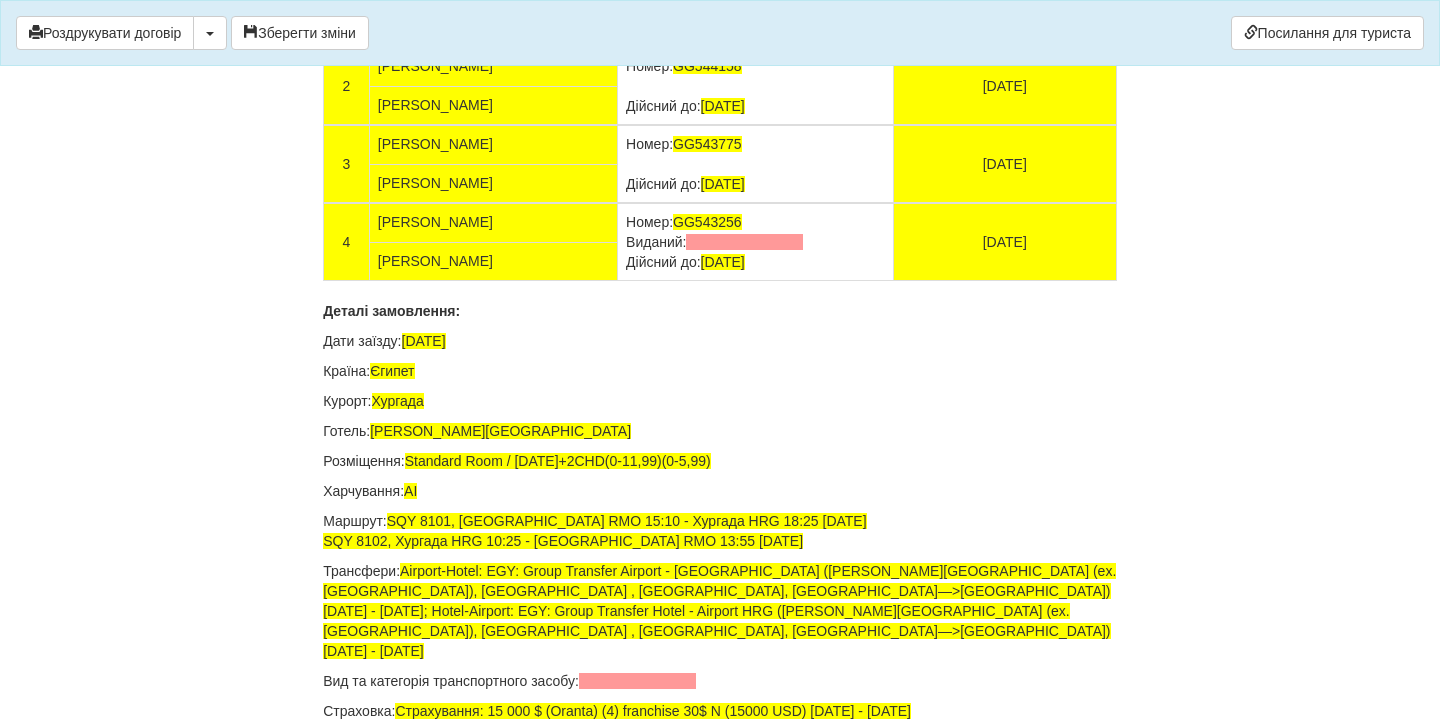 drag, startPoint x: 810, startPoint y: 597, endPoint x: 626, endPoint y: 592, distance: 184.06792 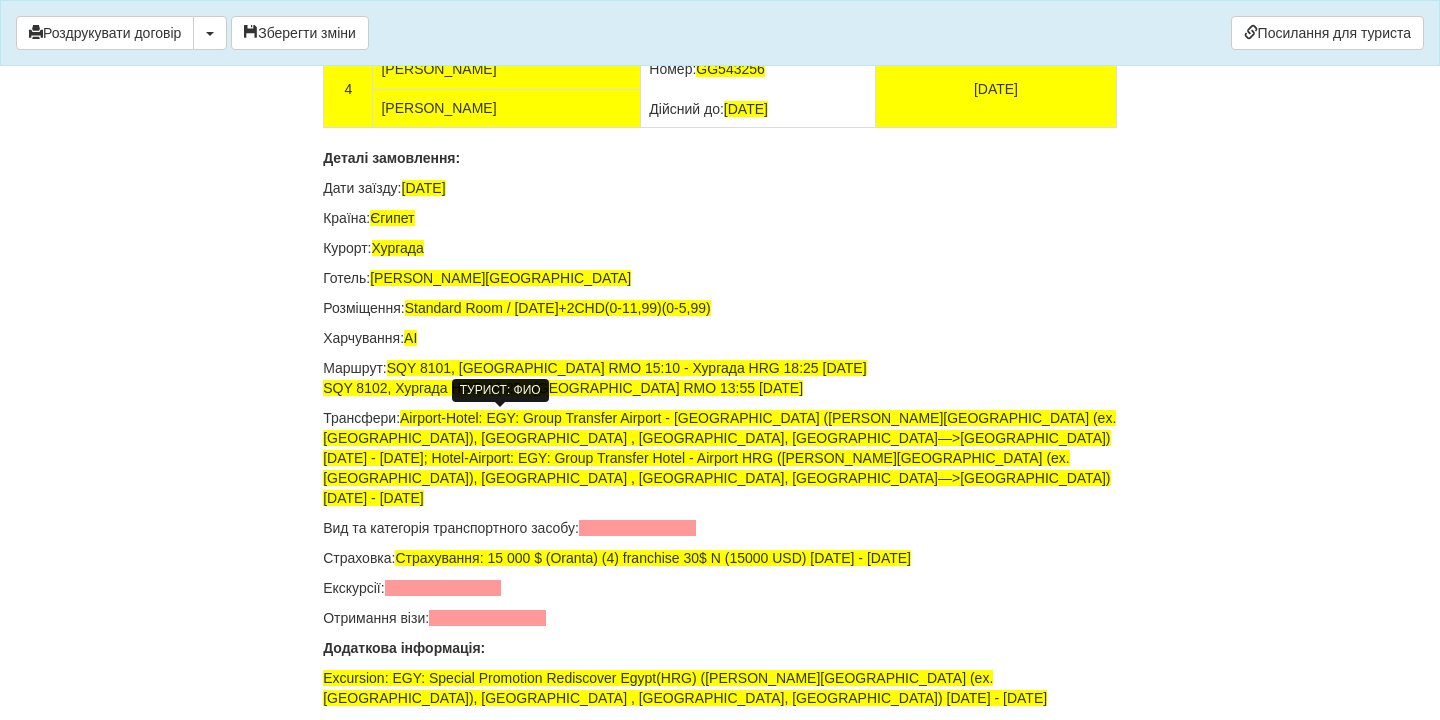 scroll, scrollTop: 13750, scrollLeft: 0, axis: vertical 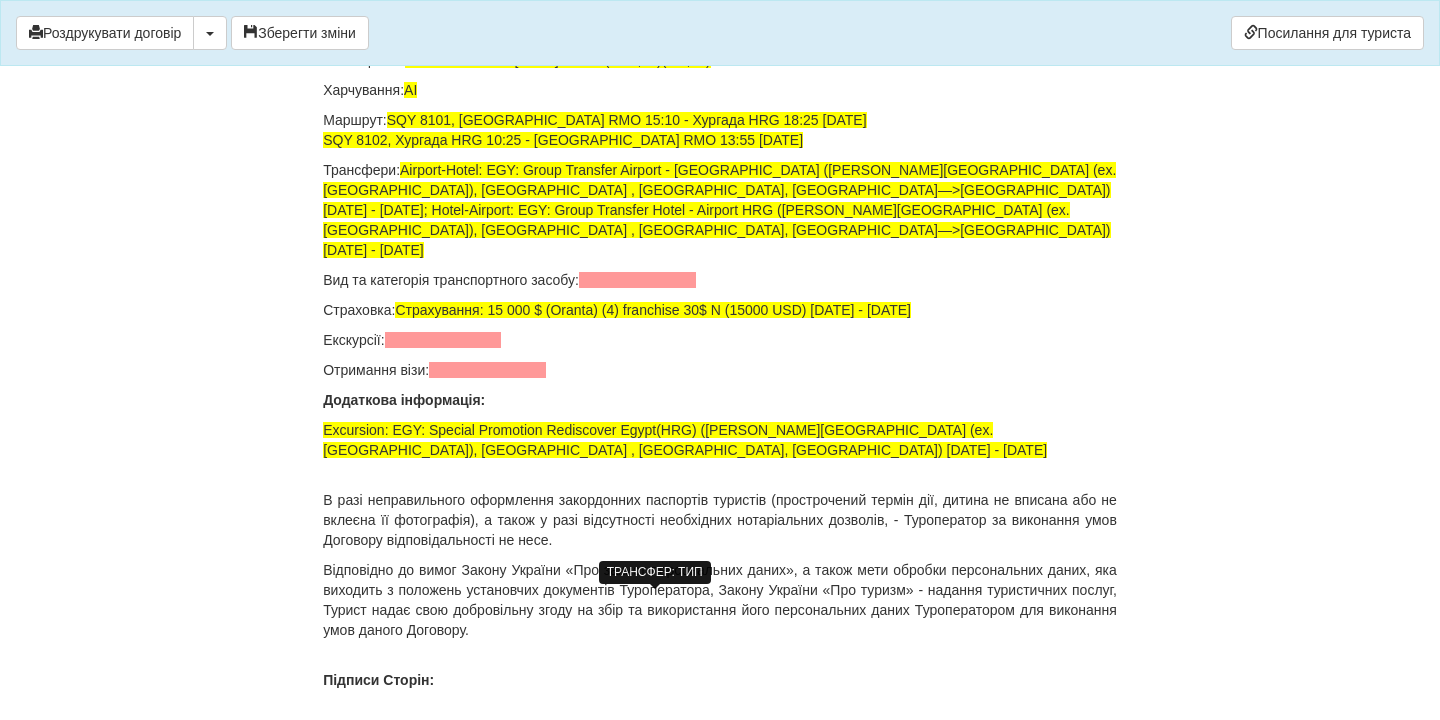click at bounding box center [637, 280] 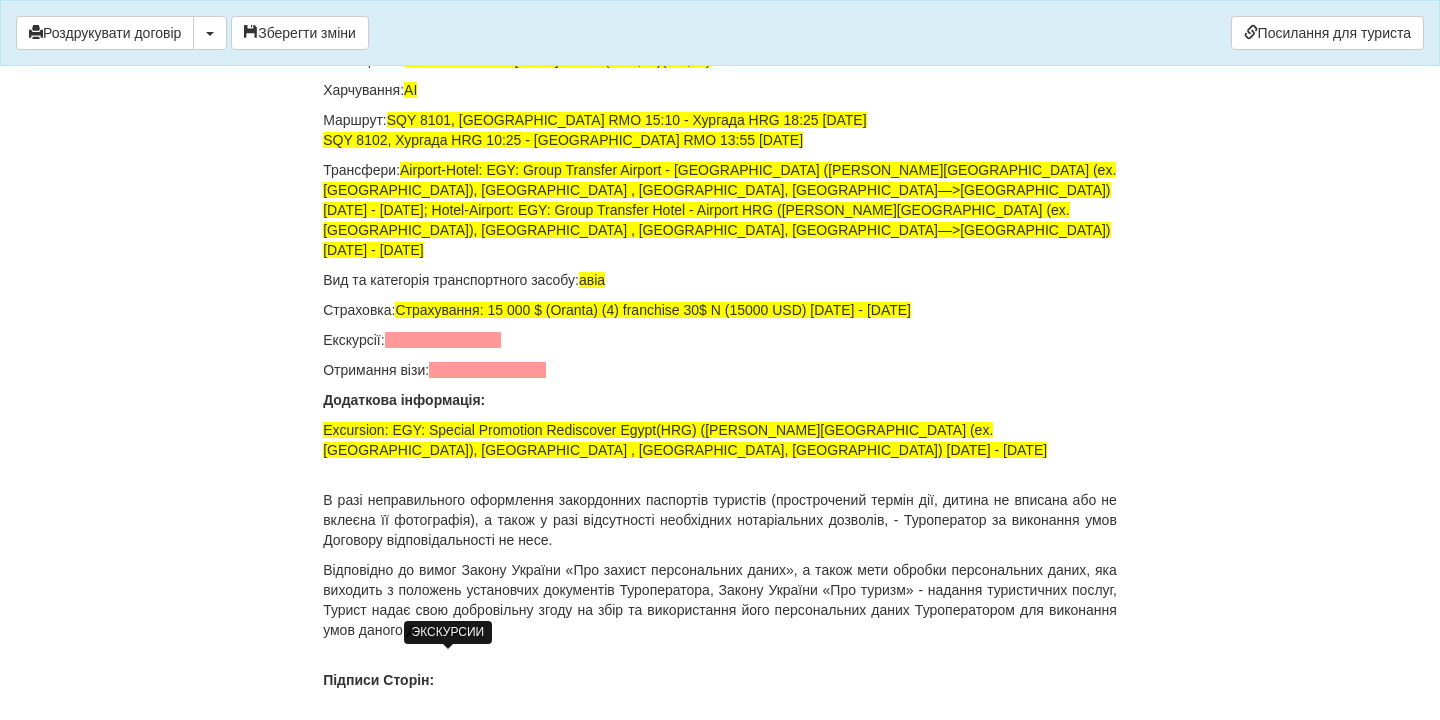 click at bounding box center [443, 340] 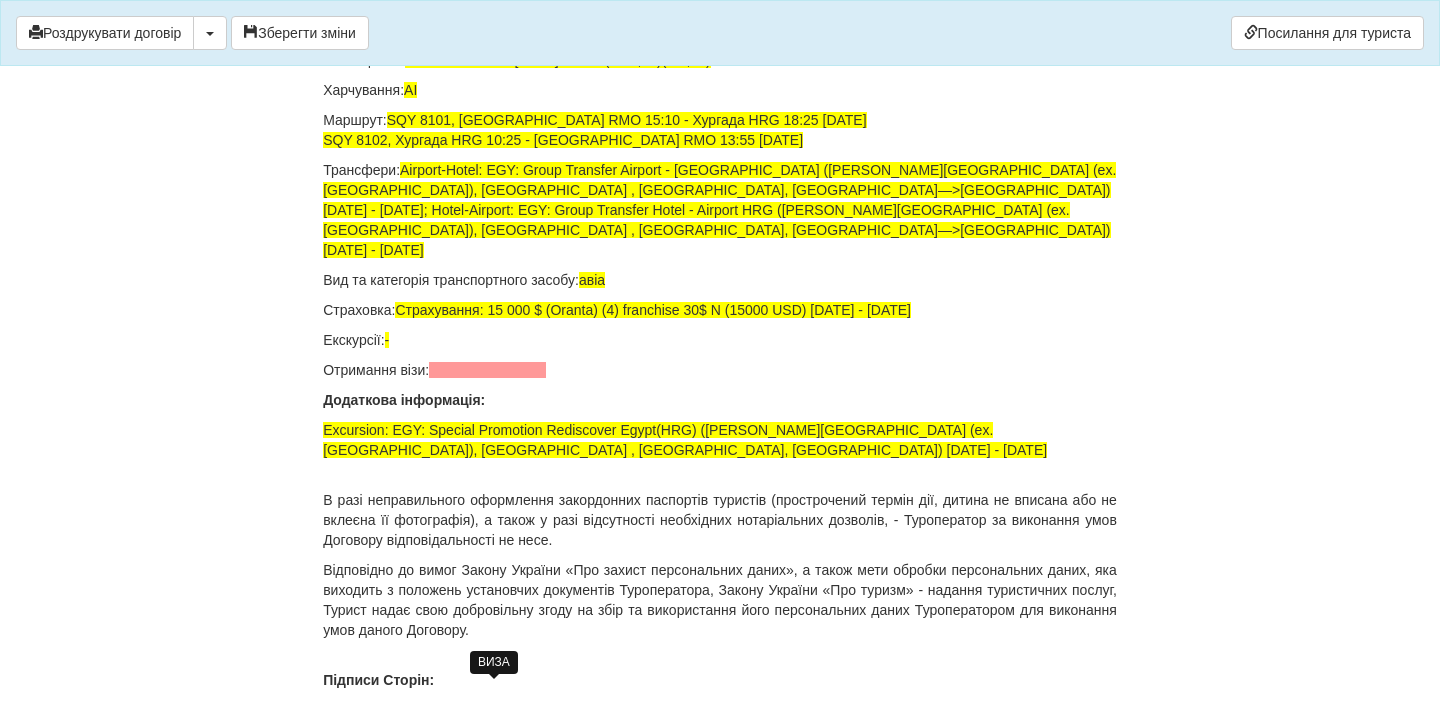 click at bounding box center (487, 370) 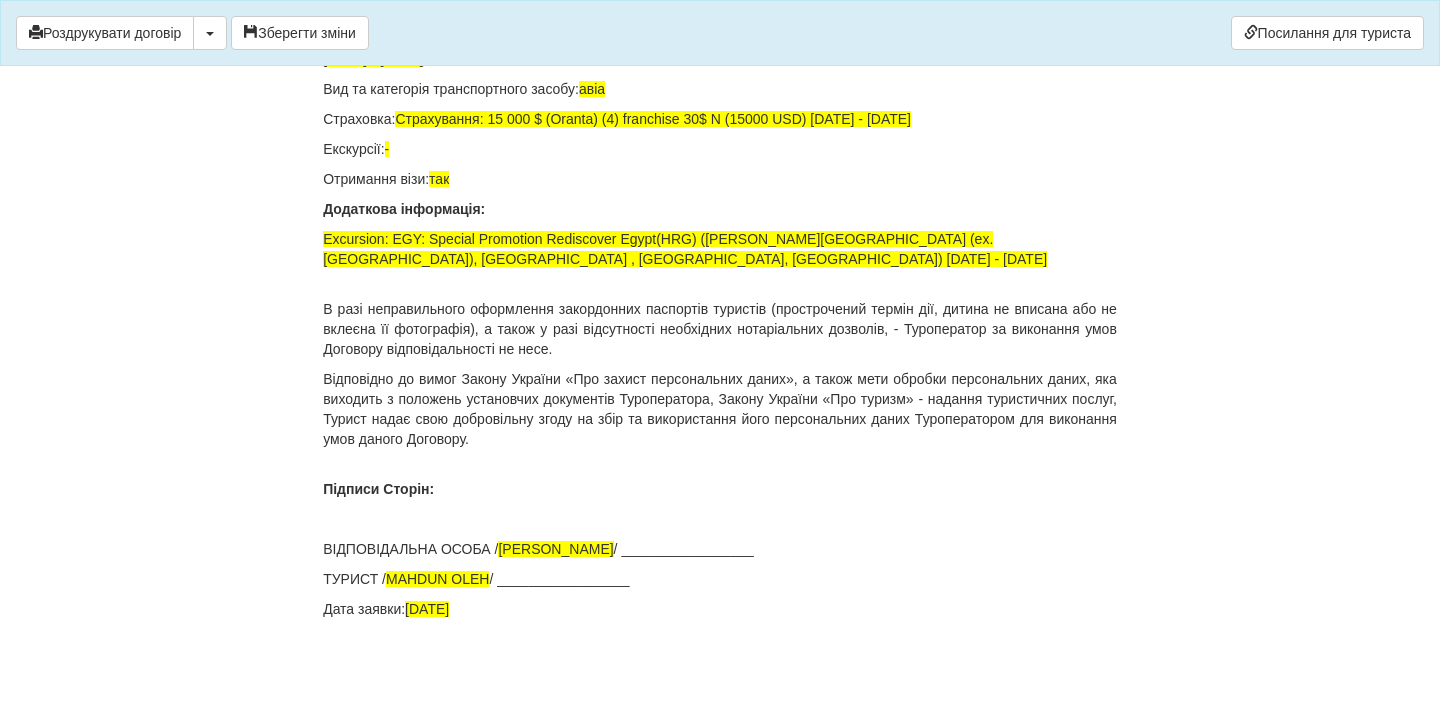 scroll, scrollTop: 14114, scrollLeft: 0, axis: vertical 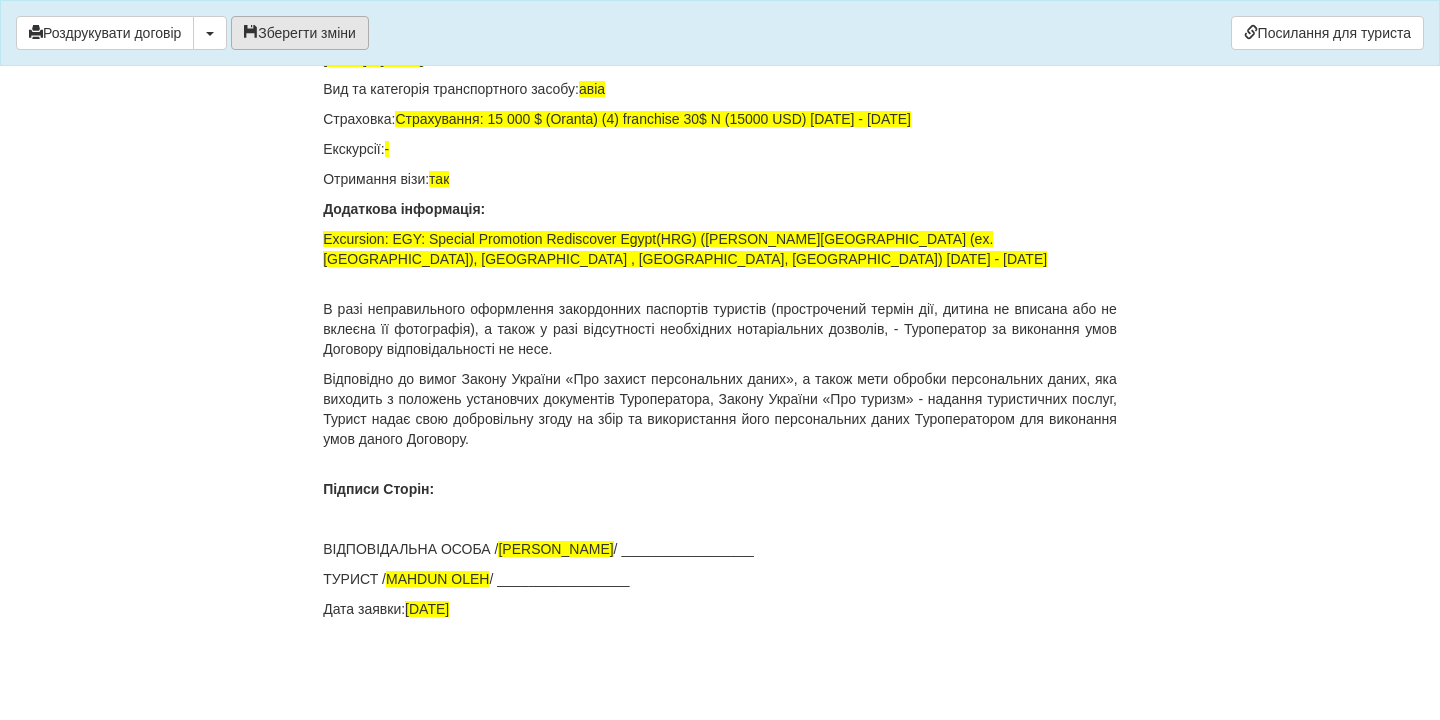 click on "Зберегти зміни" at bounding box center [300, 33] 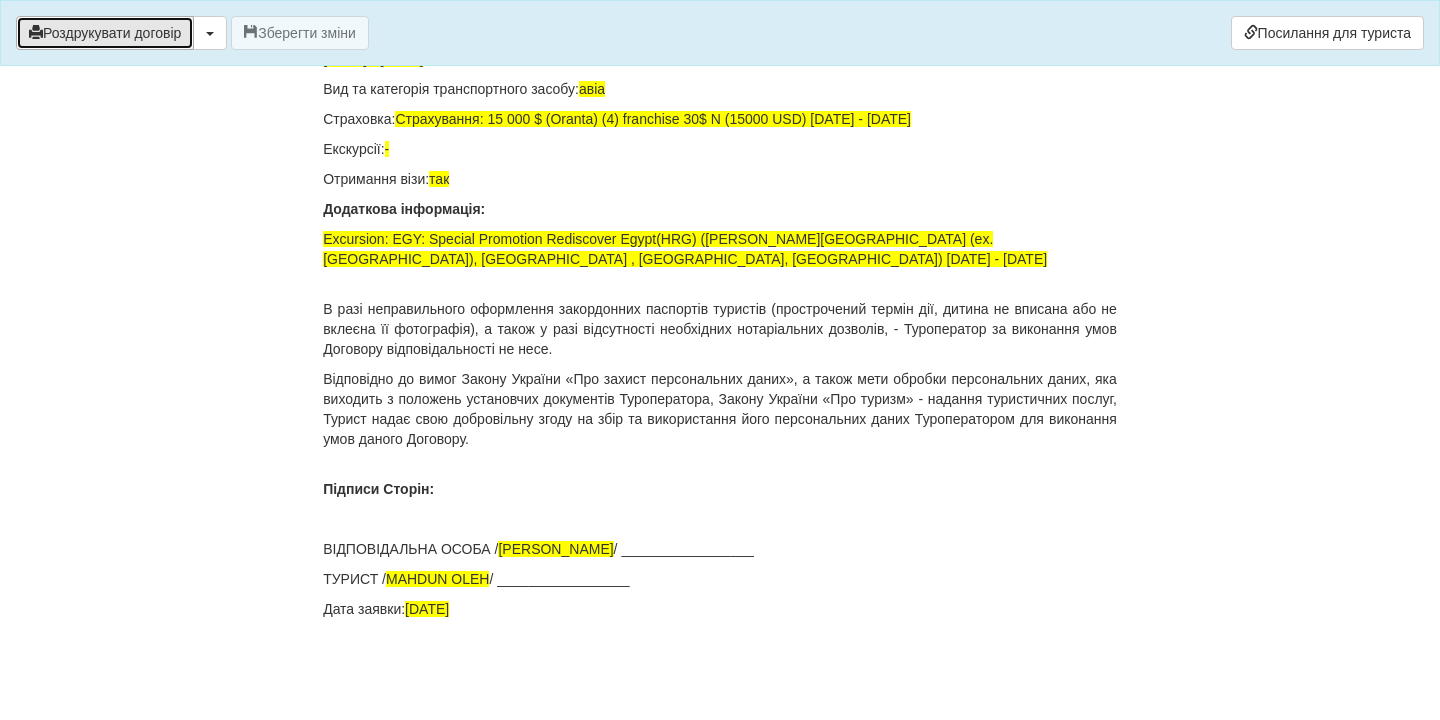 click on "Роздрукувати договір" at bounding box center (105, 33) 